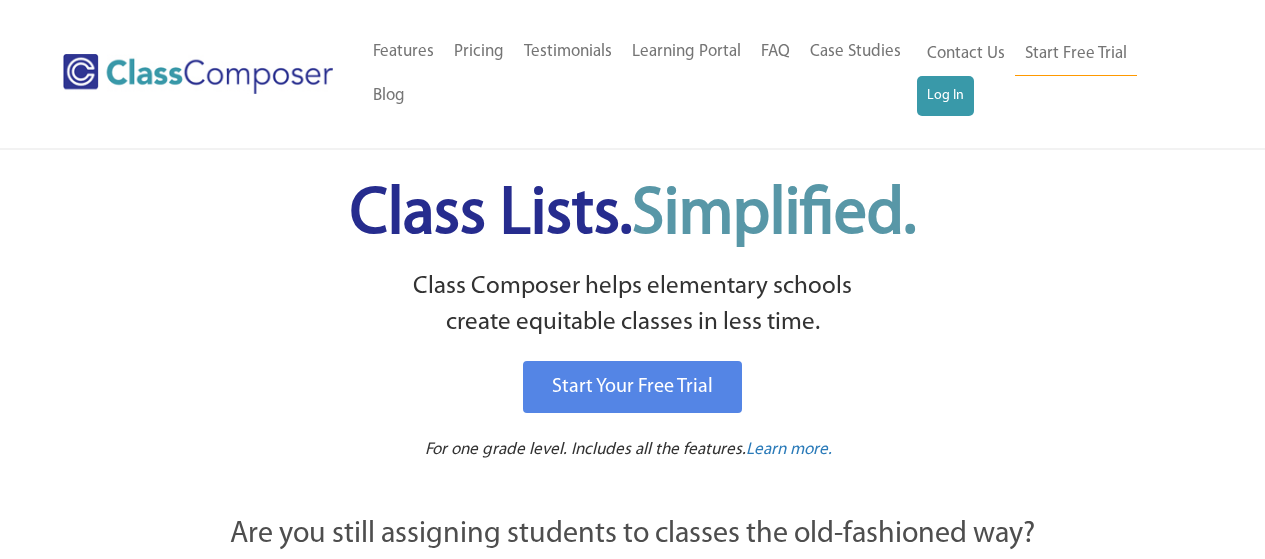 scroll, scrollTop: 0, scrollLeft: 0, axis: both 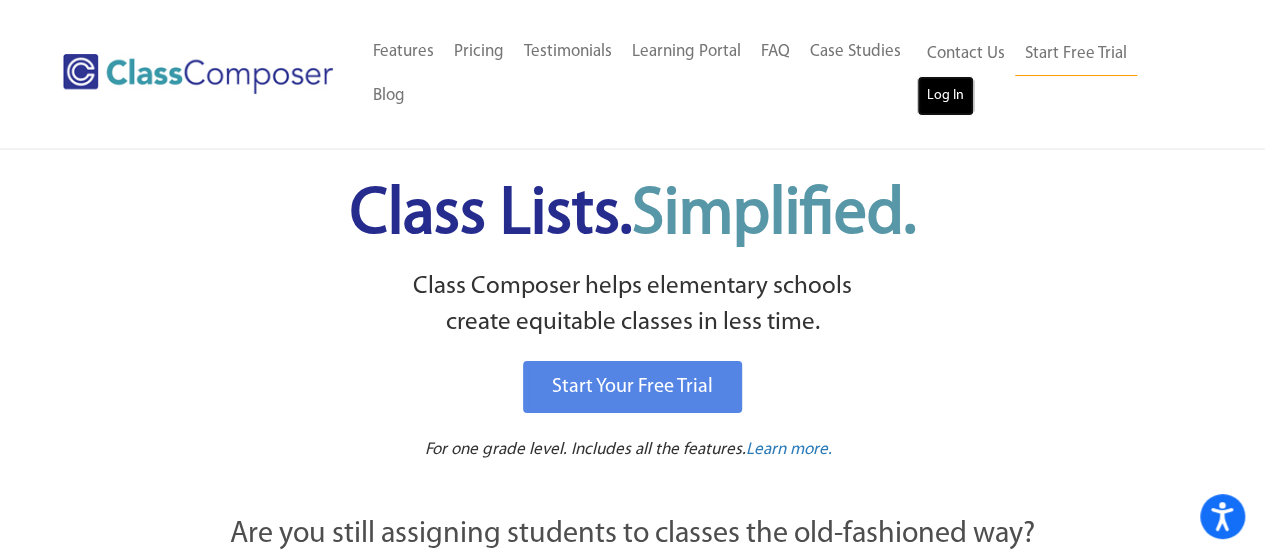 click on "Log In" at bounding box center (945, 96) 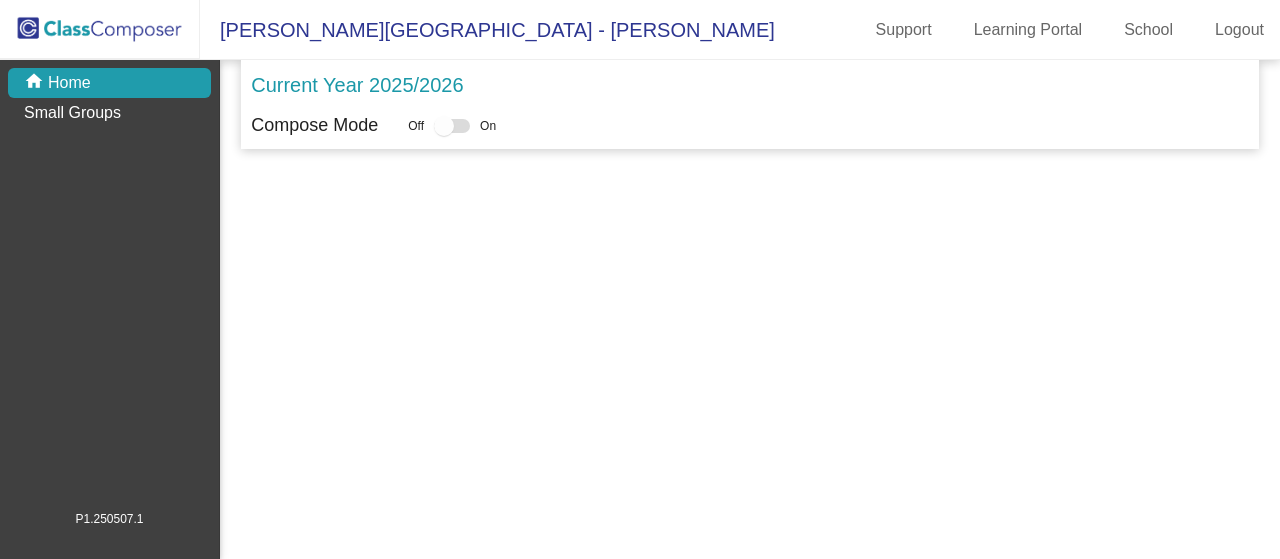 scroll, scrollTop: 0, scrollLeft: 0, axis: both 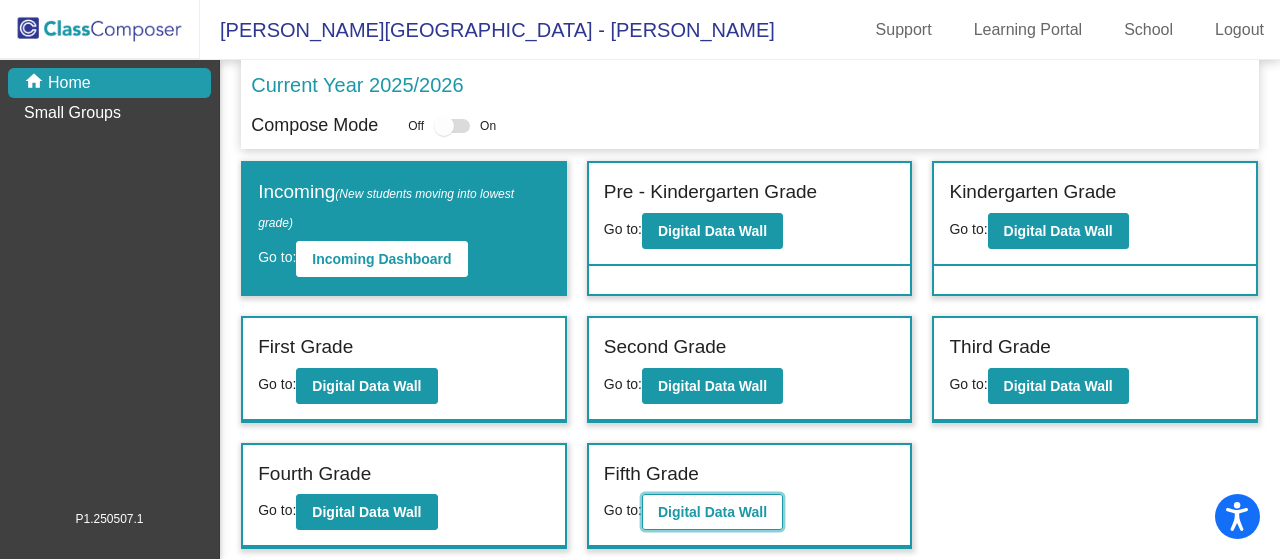 click on "Digital Data Wall" 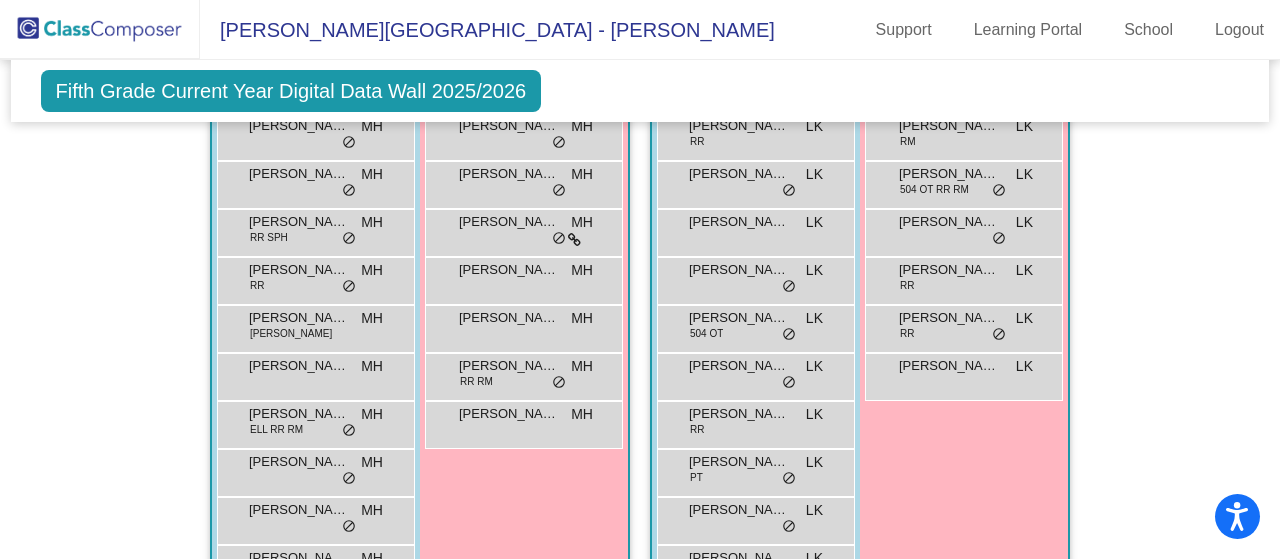 scroll, scrollTop: 580, scrollLeft: 0, axis: vertical 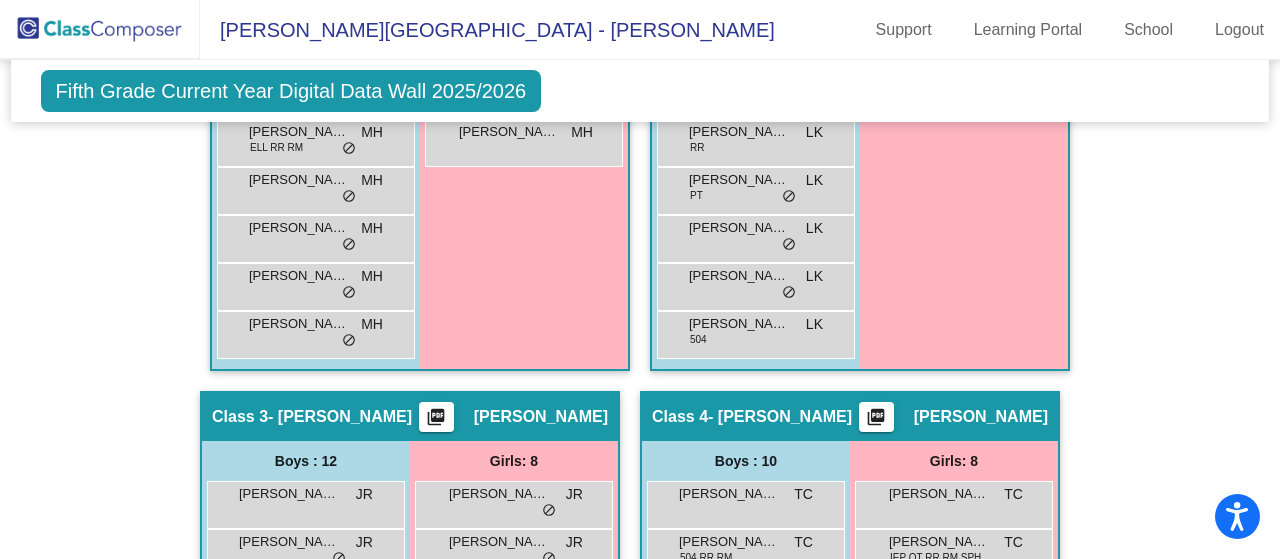 click on "Girls: 8 BRYAR BAILEY MH lock do_not_disturb_alt Bayliegh Vanderhoff MH lock do_not_disturb_alt CHARLOTTE BURDICK MH lock do_not_disturb_alt Gianna Liuzzi MH lock do_not_disturb_alt LILY WADE MH lock do_not_disturb_alt MORGEN ROSENBERRY MH lock do_not_disturb_alt Pixie Galli RR RM MH lock do_not_disturb_alt Rowen Zaloga MH lock do_not_disturb_alt" at bounding box center (0, 0) 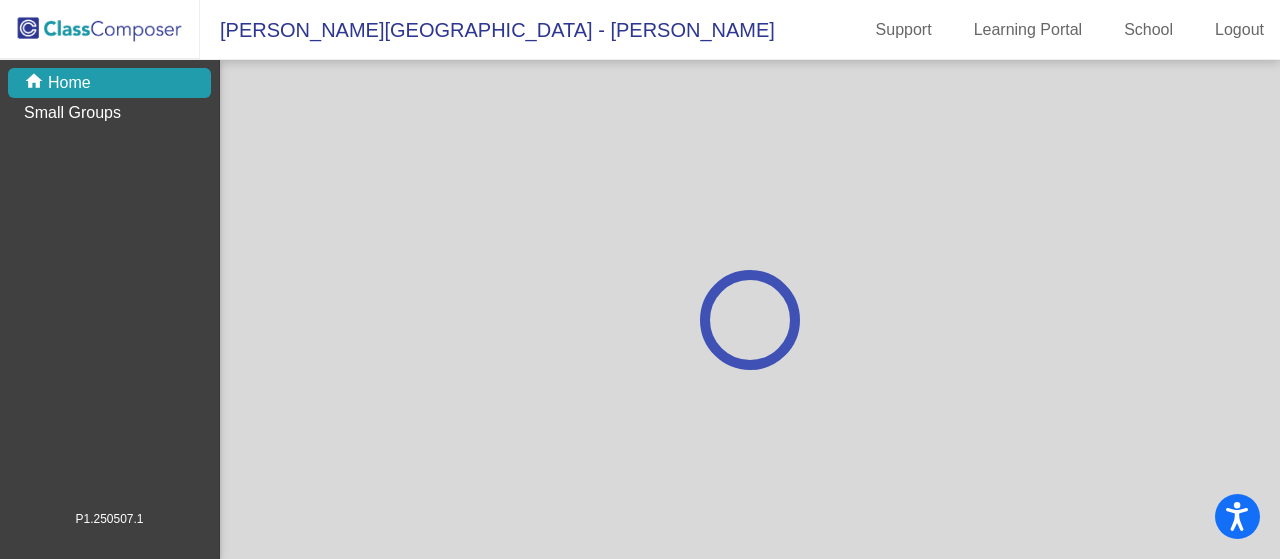scroll, scrollTop: 0, scrollLeft: 0, axis: both 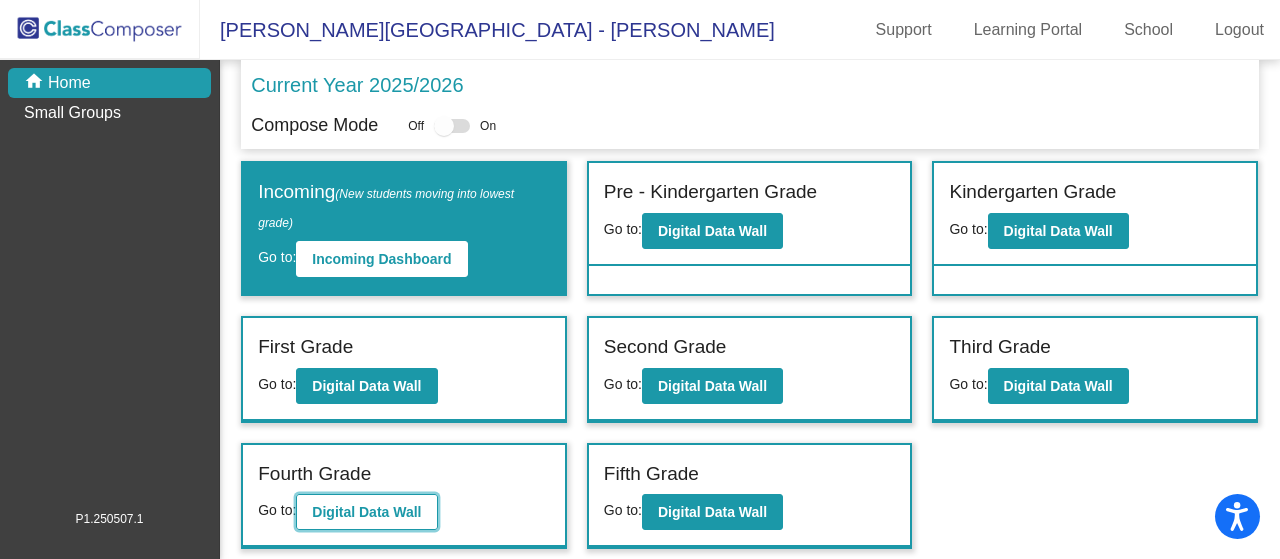 click on "Digital Data Wall" 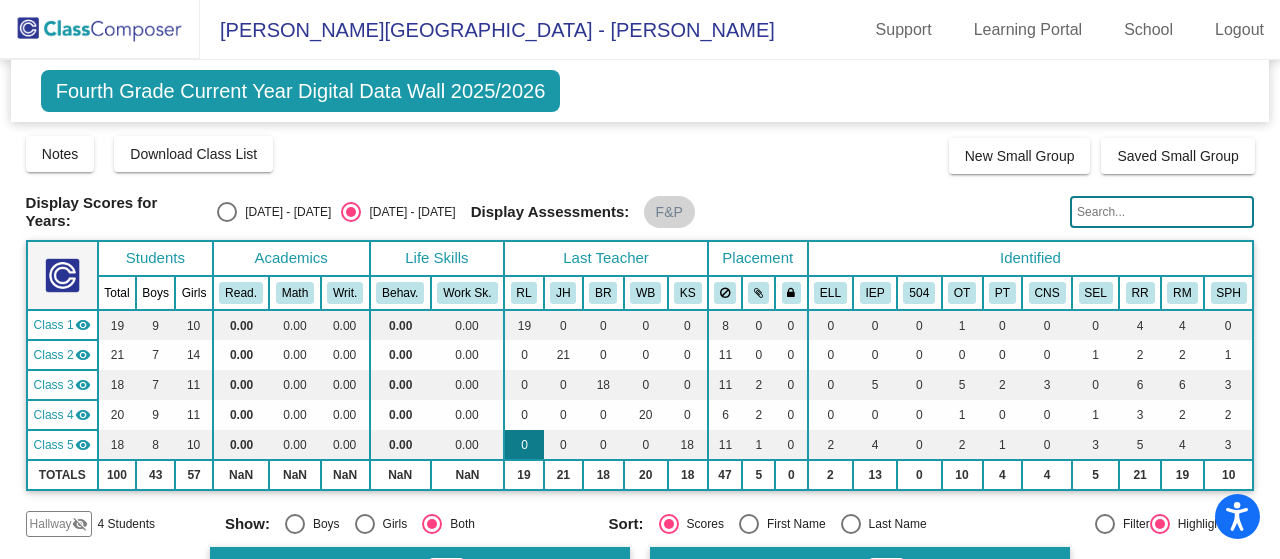 click on "0" 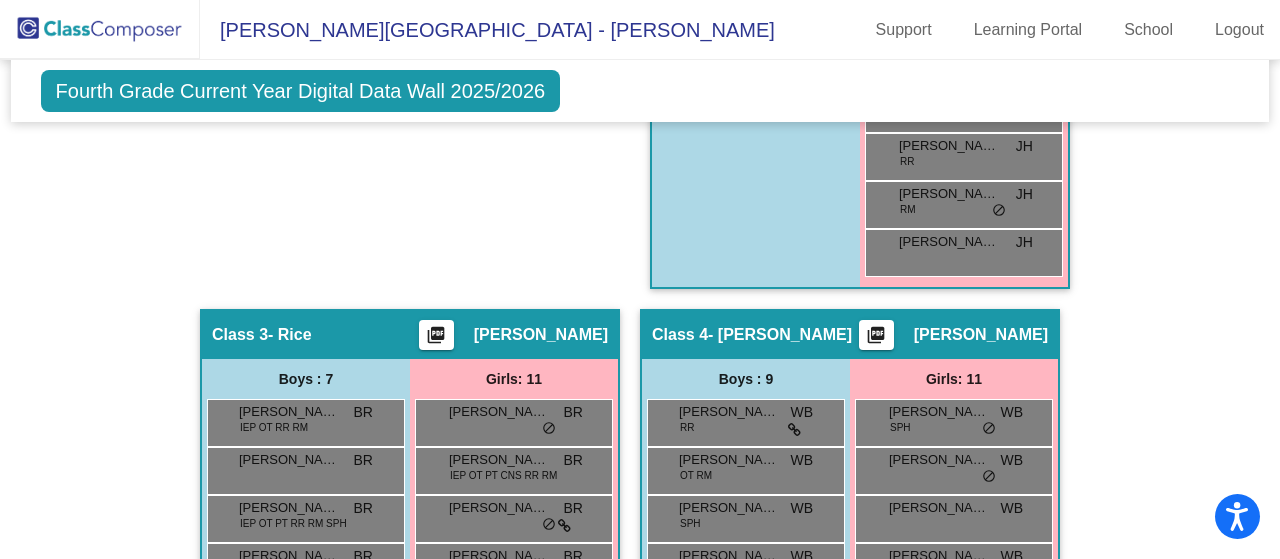 scroll, scrollTop: 1096, scrollLeft: 0, axis: vertical 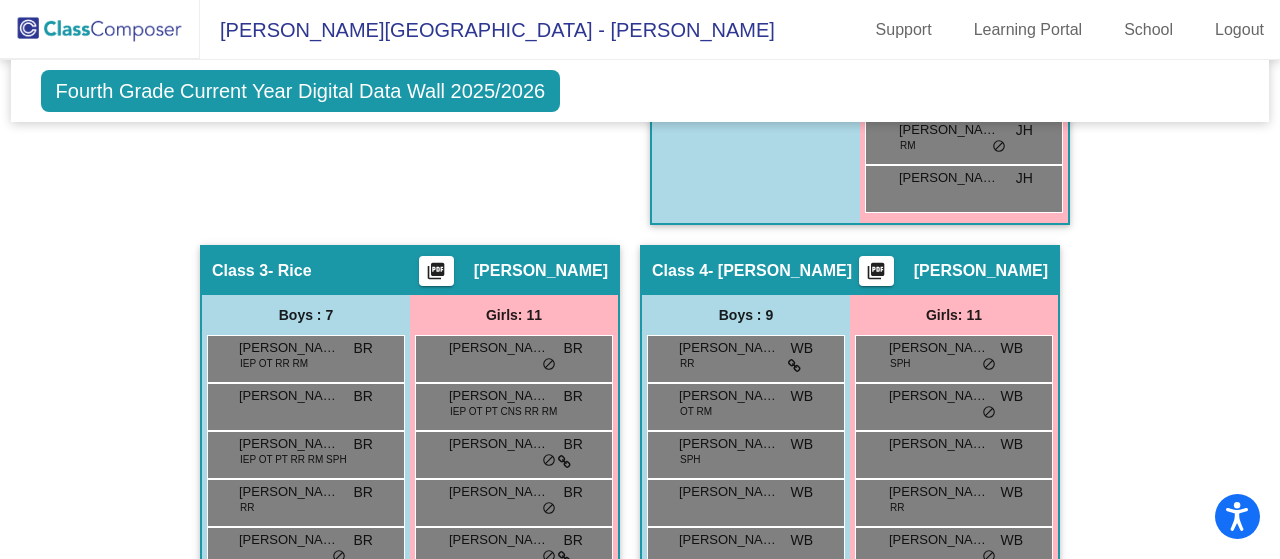 click on "Hallway   - Hallway Class  picture_as_pdf  Add Student  First Name Last Name Student Id  (Recommended)   Boy   Girl   Non Binary Add Close  Boys : 3  Harlan Taylor IEP OT PT CNS SPH lock do_not_disturb_alt Jackson Curtis IEP lock do_not_disturb_alt Martin Tracy IEP lock do_not_disturb_alt Girls: 1 CATALAYA ORTIZ IEP RR RM lock do_not_disturb_alt Class 1   - Lampron  picture_as_pdf Rebecca Lampron  Add Student  First Name Last Name Student Id  (Recommended)   Boy   Girl   Non Binary Add Close  Boys : 9  ALDYN BRIGGS RL lock do_not_disturb_alt BLAKE FOLAND RR RL lock do_not_disturb_alt CHARLES BONIELLO RL lock do_not_disturb_alt Carter Sherman RL lock do_not_disturb_alt Hunter Emery RL lock do_not_disturb_alt LUKE DIETZ RL lock do_not_disturb_alt Leo McAllister RL lock do_not_disturb_alt MITCHELL SPAULDING RL lock do_not_disturb_alt Nicholas Larkin RR RL lock do_not_disturb_alt Girls: 10 ALLYJA COOPER RM RL lock do_not_disturb_alt Avery Moore RL lock do_not_disturb_alt Avery Ruland RL lock Chloe Maynard" 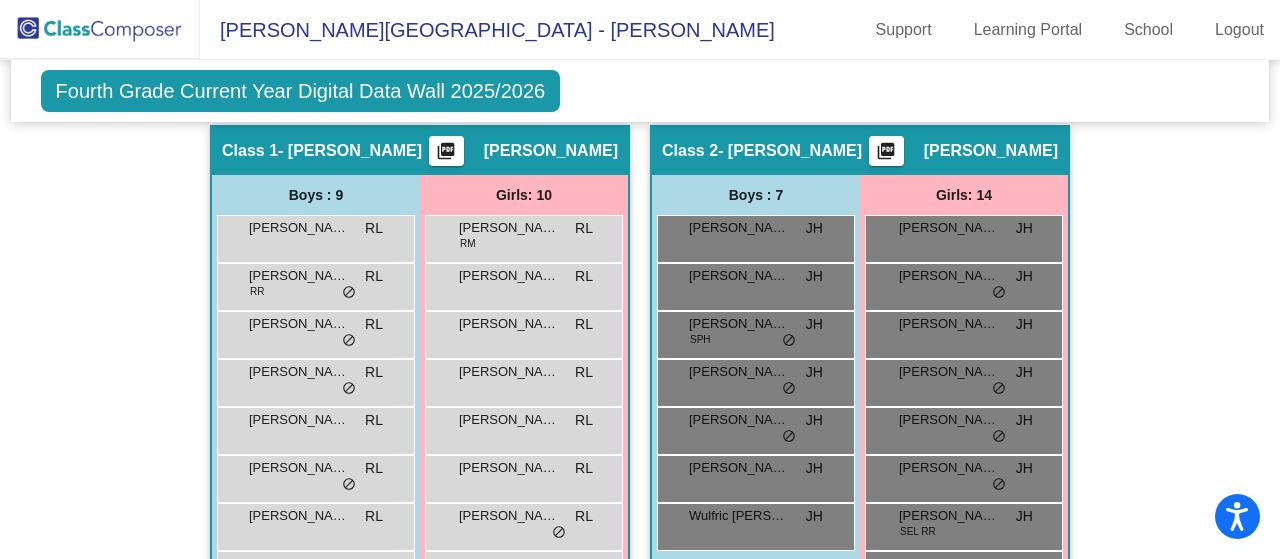 scroll, scrollTop: 0, scrollLeft: 0, axis: both 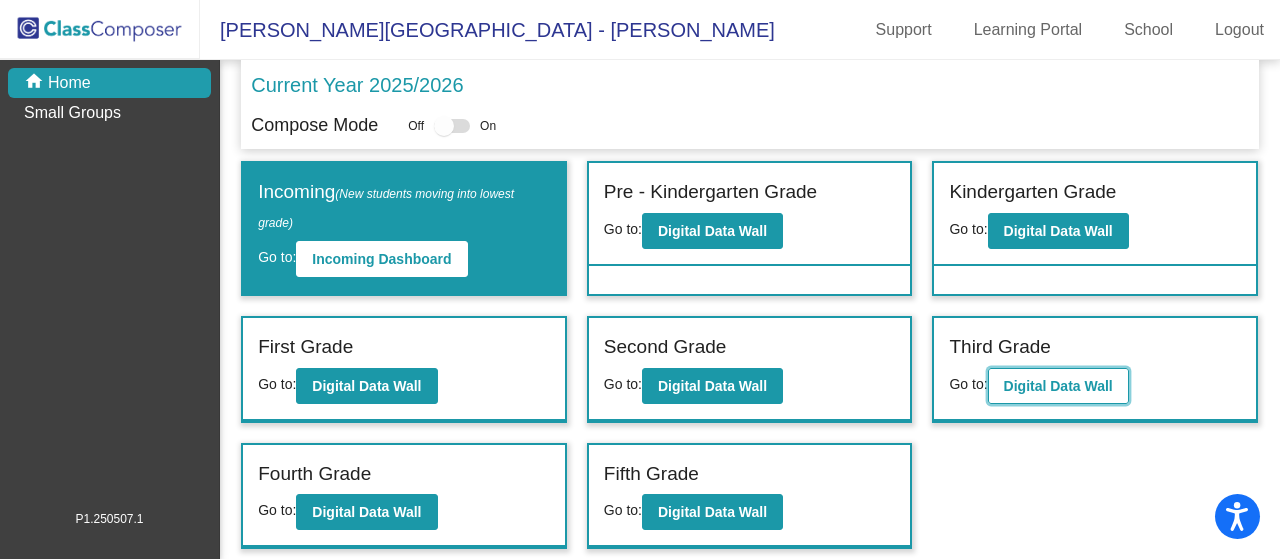 click on "Digital Data Wall" 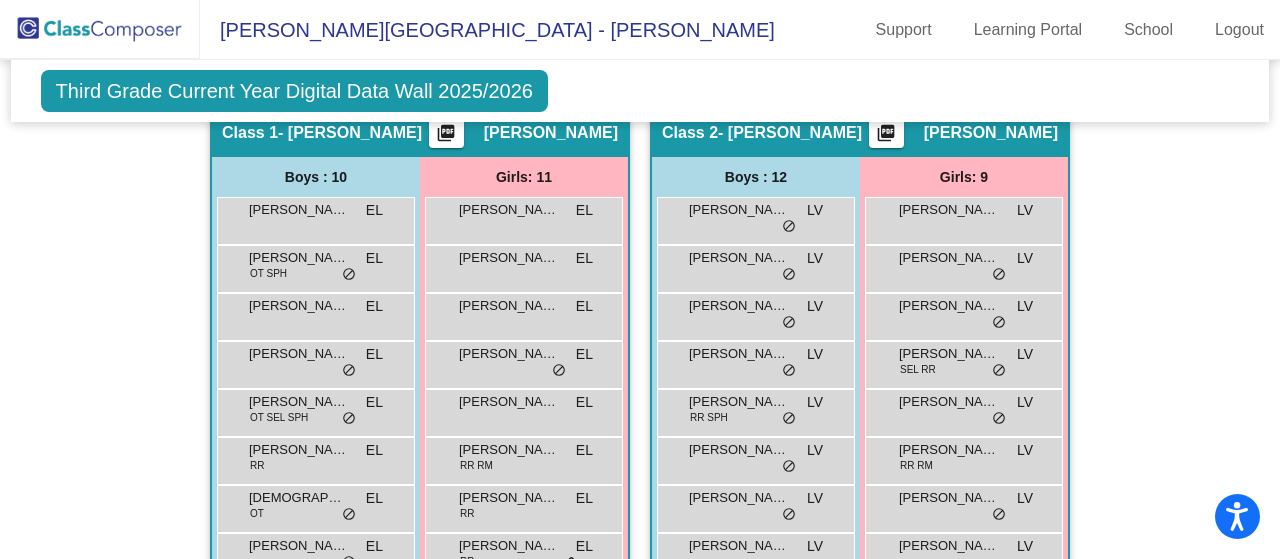 scroll, scrollTop: 559, scrollLeft: 0, axis: vertical 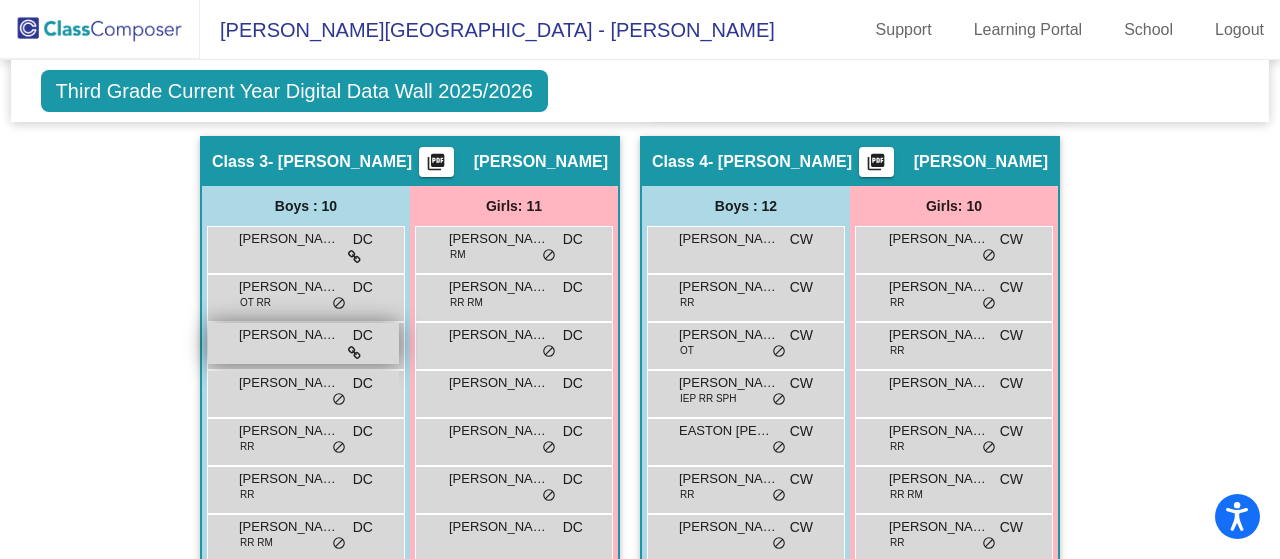 click at bounding box center (354, 353) 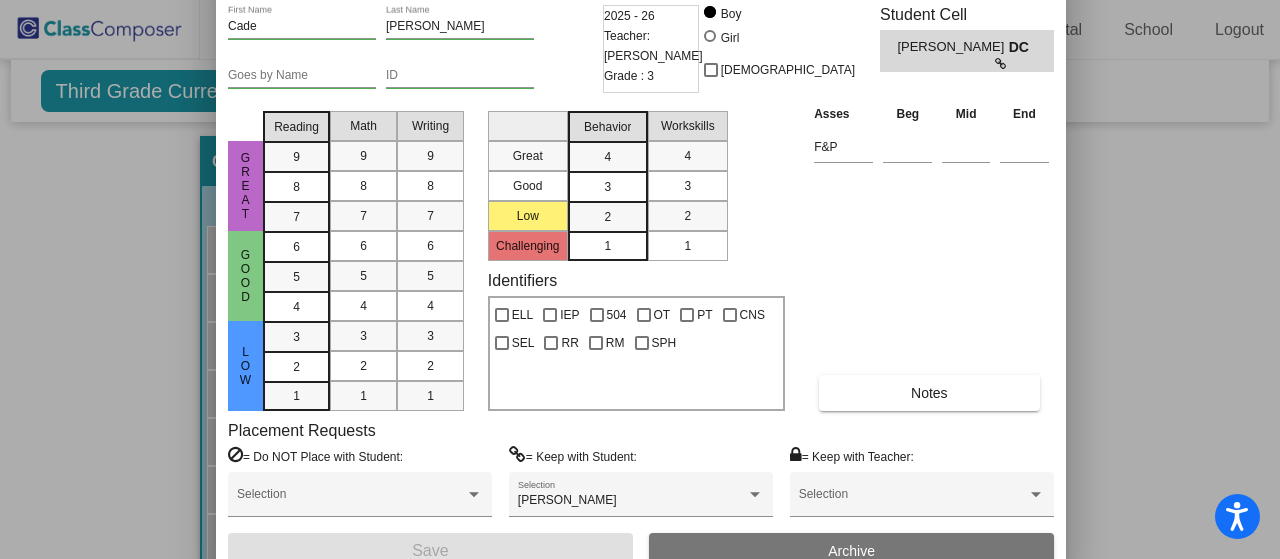 drag, startPoint x: 907, startPoint y: 21, endPoint x: 908, endPoint y: -38, distance: 59.008472 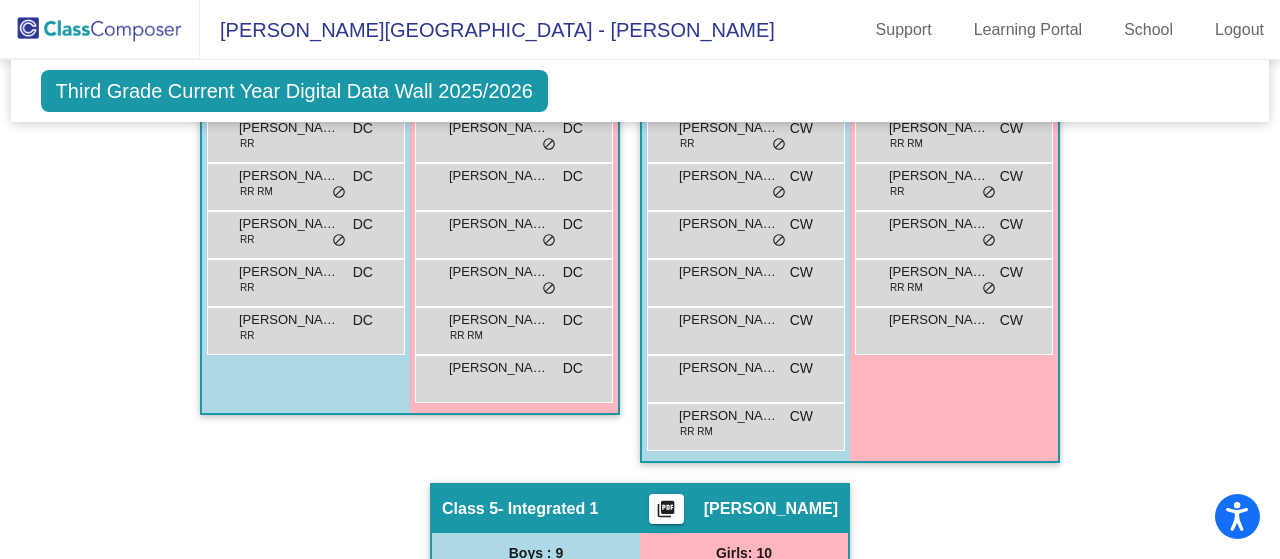 scroll, scrollTop: 1466, scrollLeft: 0, axis: vertical 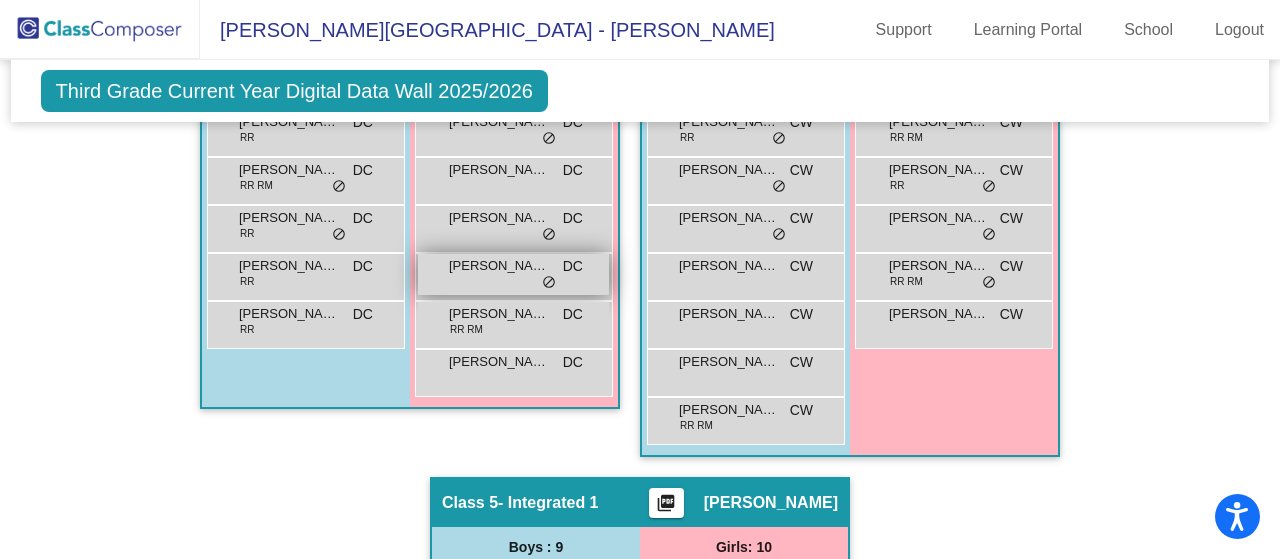 click on "LUNA HARTMANN-GRIPPIN DC lock do_not_disturb_alt" at bounding box center (513, 274) 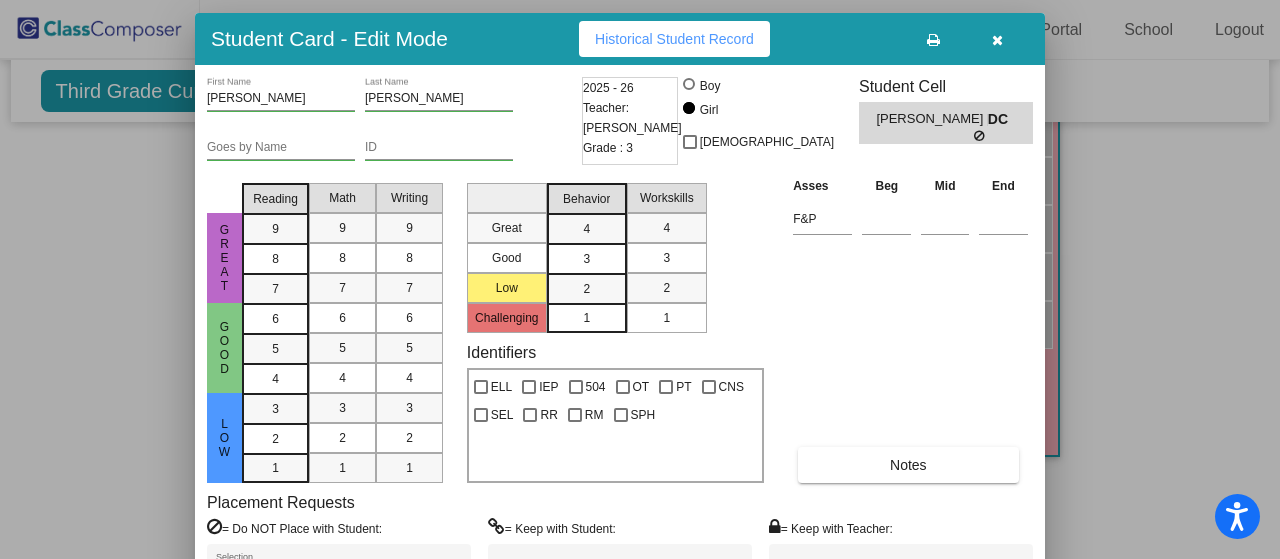 drag, startPoint x: 870, startPoint y: 34, endPoint x: 850, endPoint y: 48, distance: 24.41311 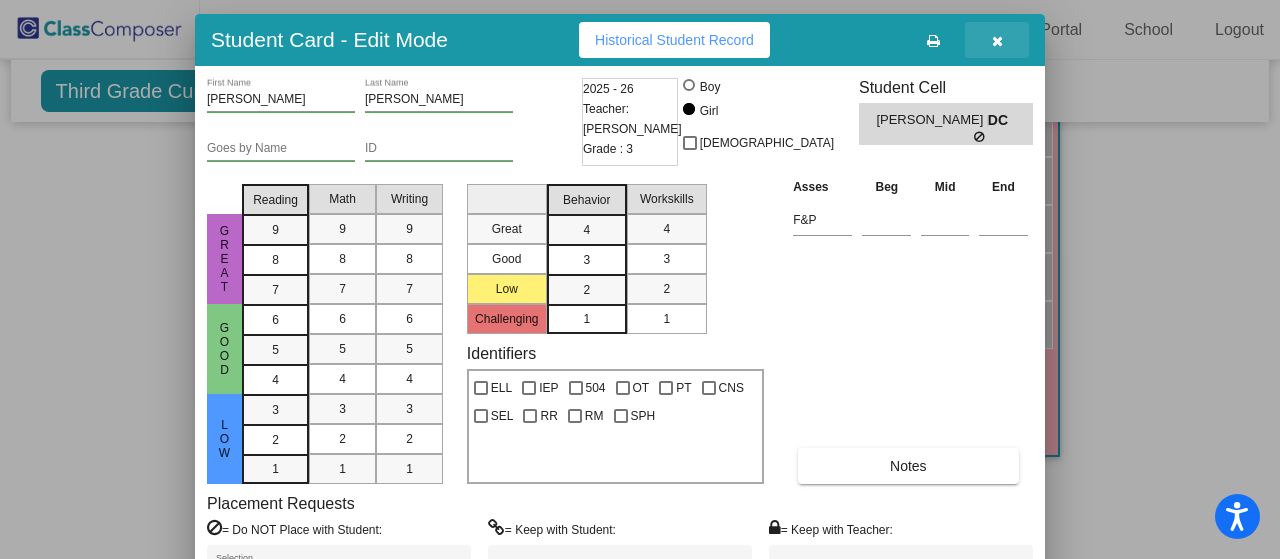 click at bounding box center (997, 40) 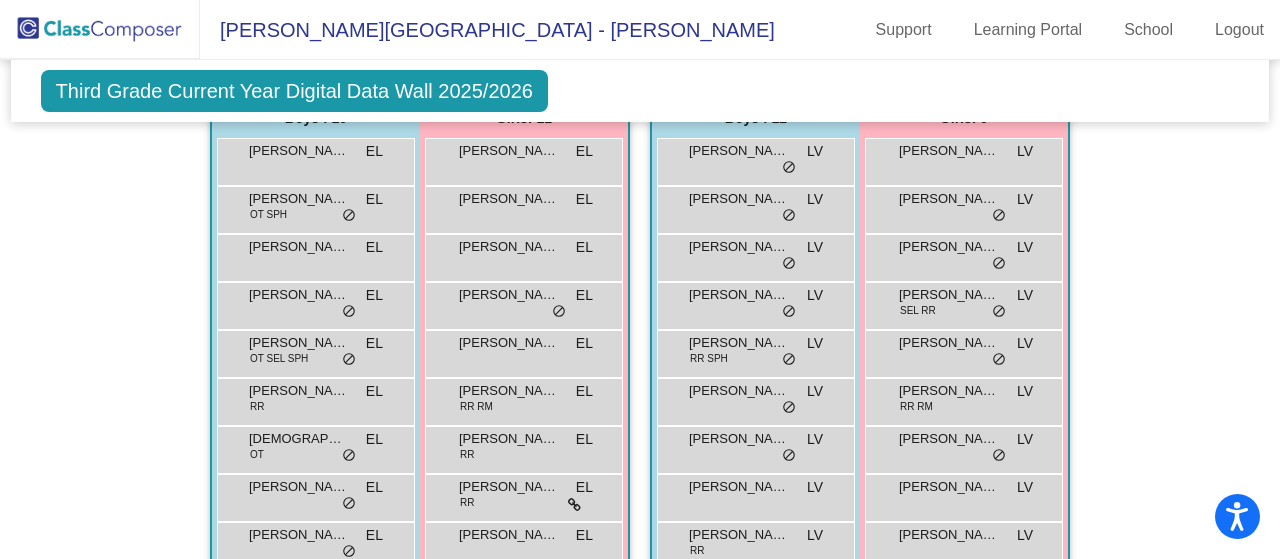 scroll, scrollTop: 493, scrollLeft: 0, axis: vertical 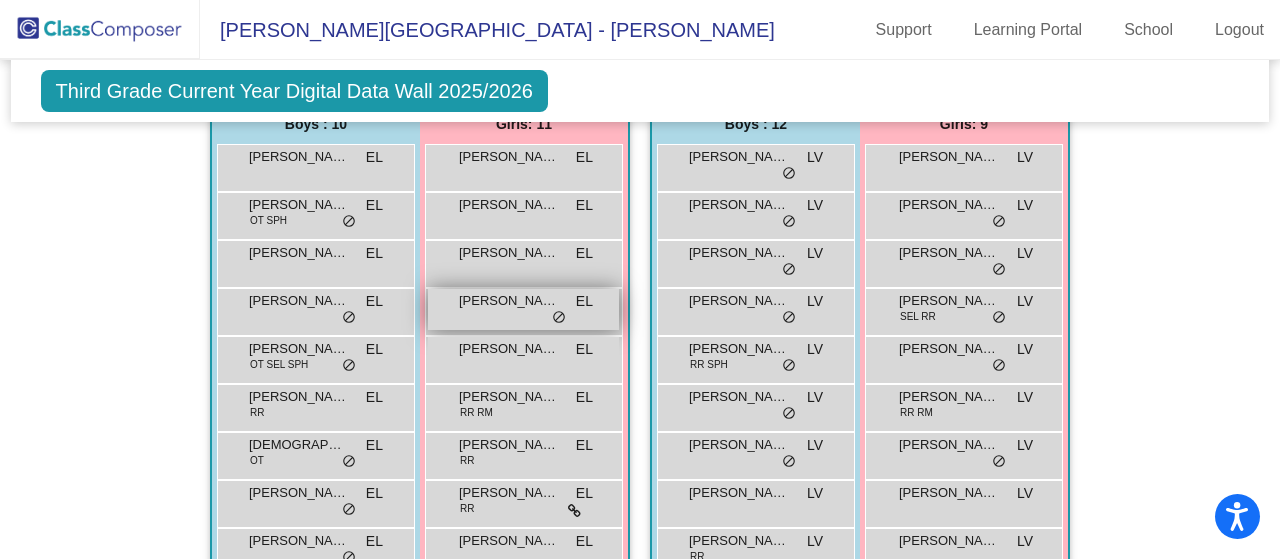 click on "ELOISE DANIELSEN EL lock do_not_disturb_alt" at bounding box center (523, 309) 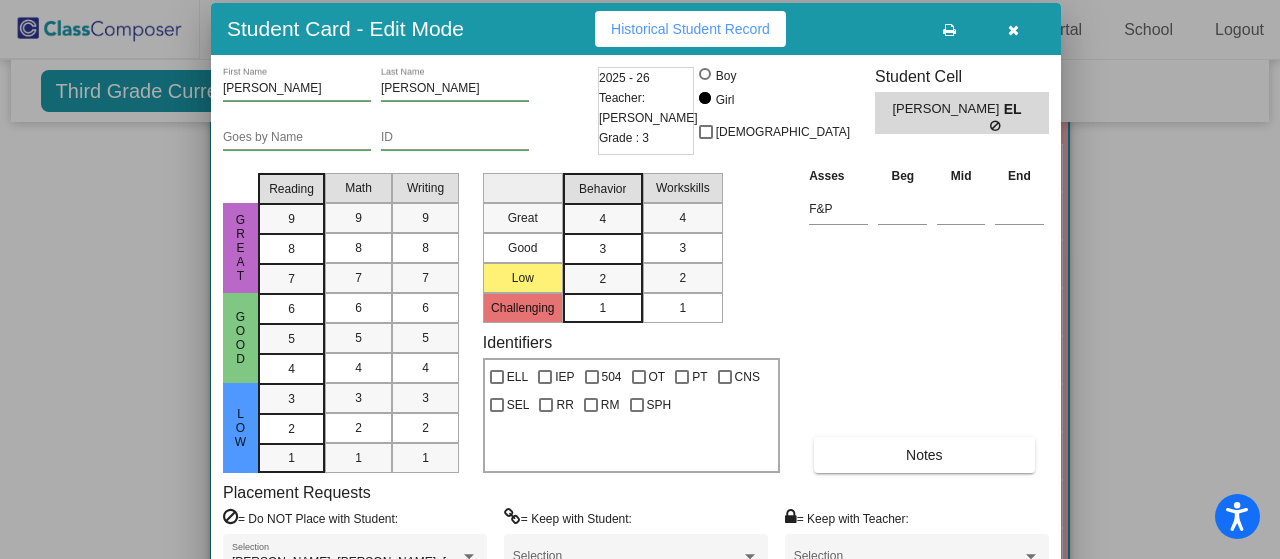 click on "Student Card - Edit Mode   Historical Student Record" at bounding box center [636, 29] 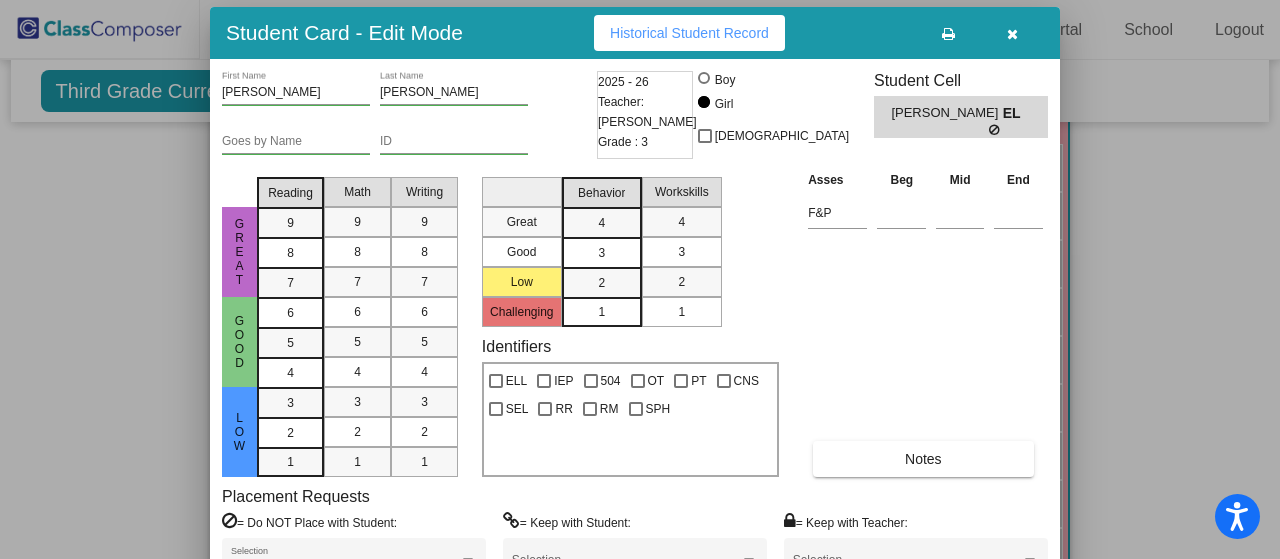 click at bounding box center [1012, 34] 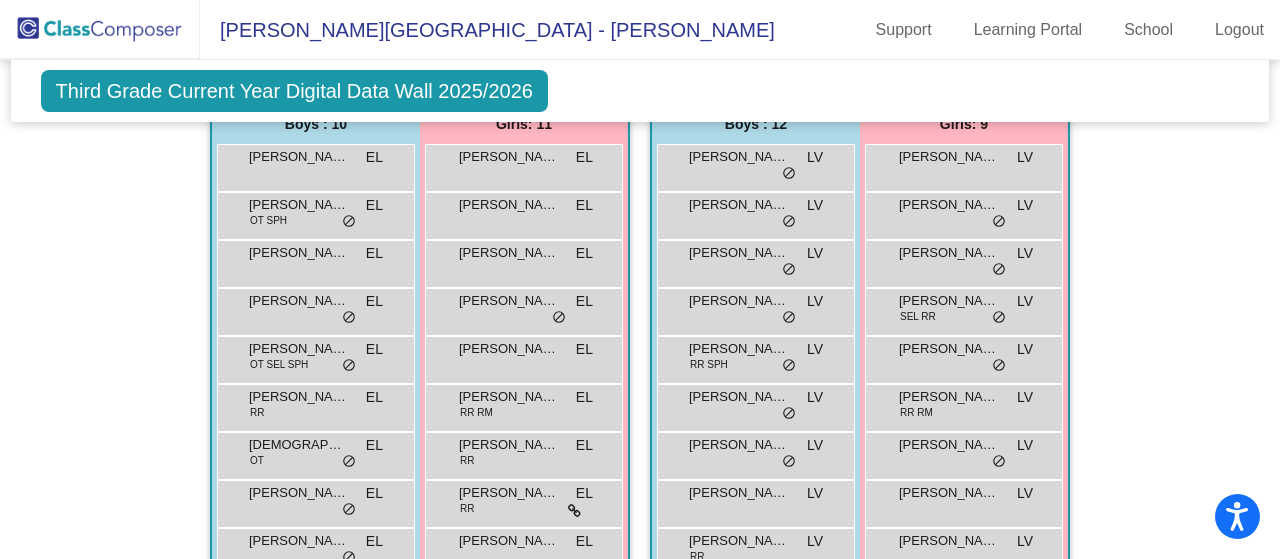 drag, startPoint x: 1276, startPoint y: 201, endPoint x: 886, endPoint y: 69, distance: 411.7329 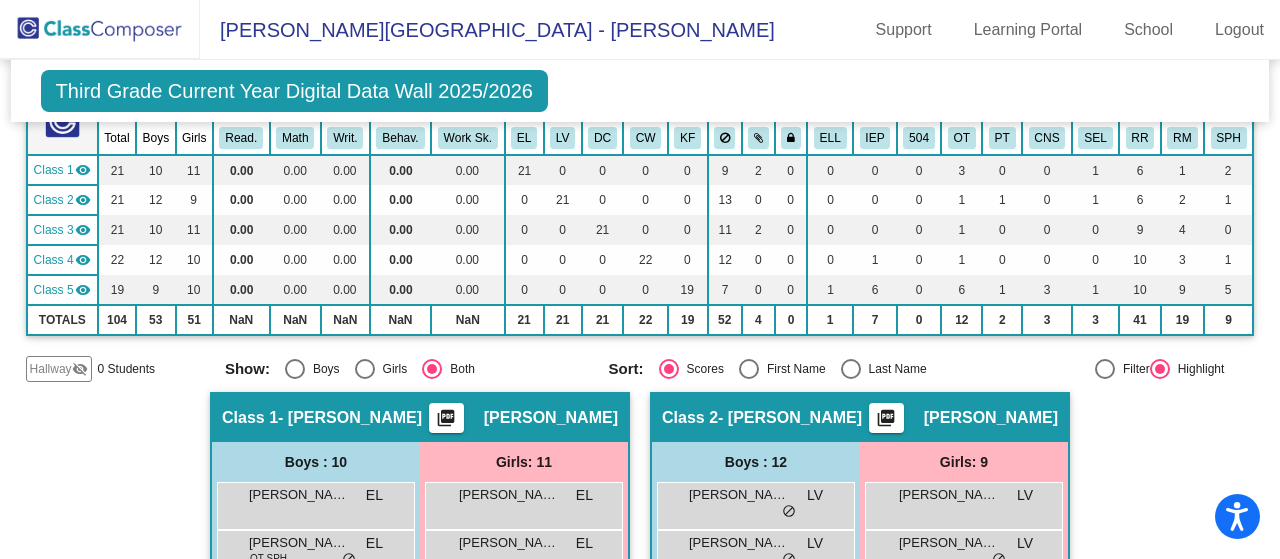 scroll, scrollTop: 0, scrollLeft: 0, axis: both 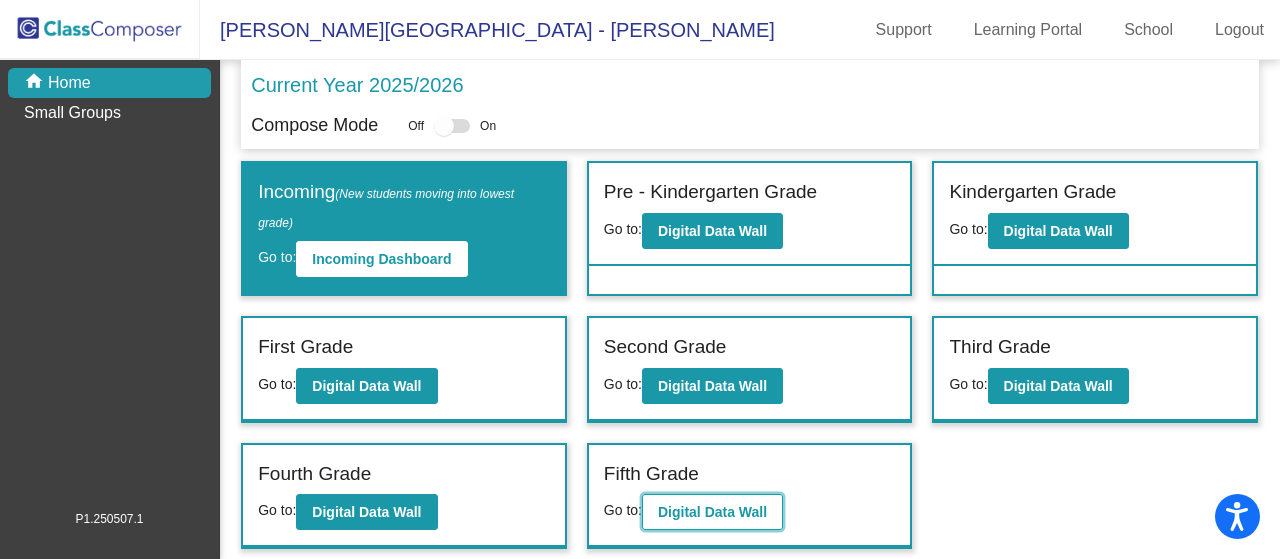 click on "Digital Data Wall" 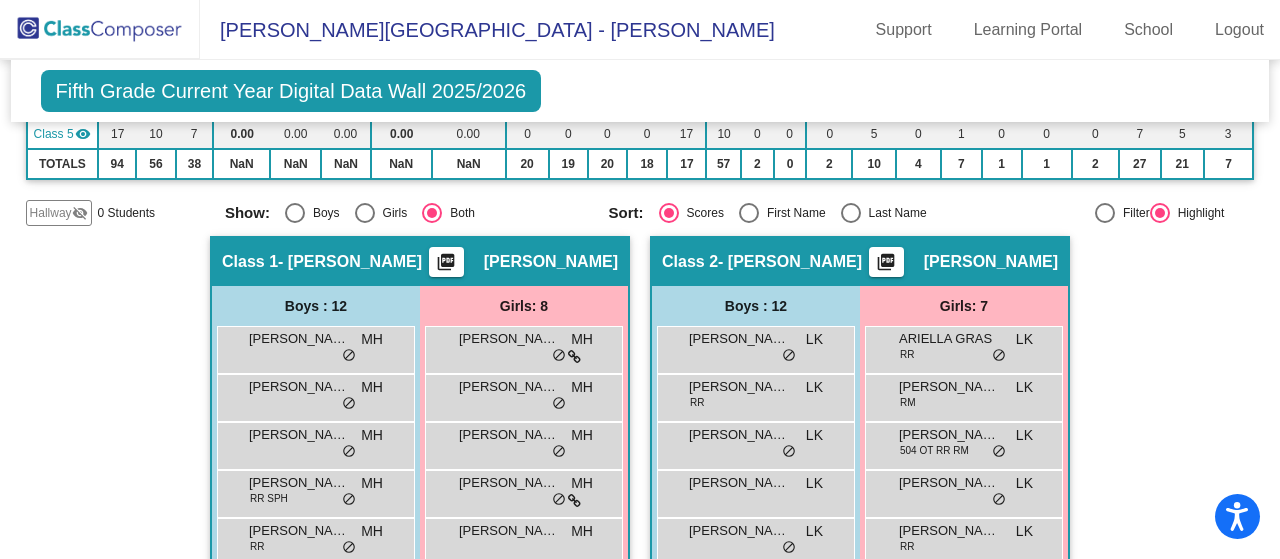 scroll, scrollTop: 460, scrollLeft: 0, axis: vertical 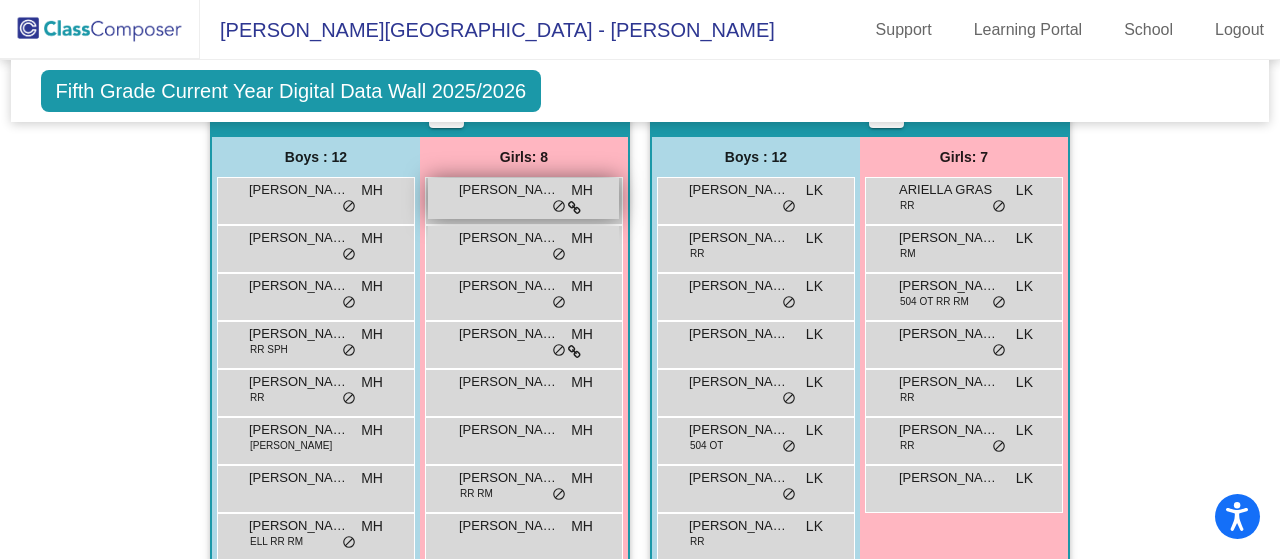 click on "MH" at bounding box center [582, 190] 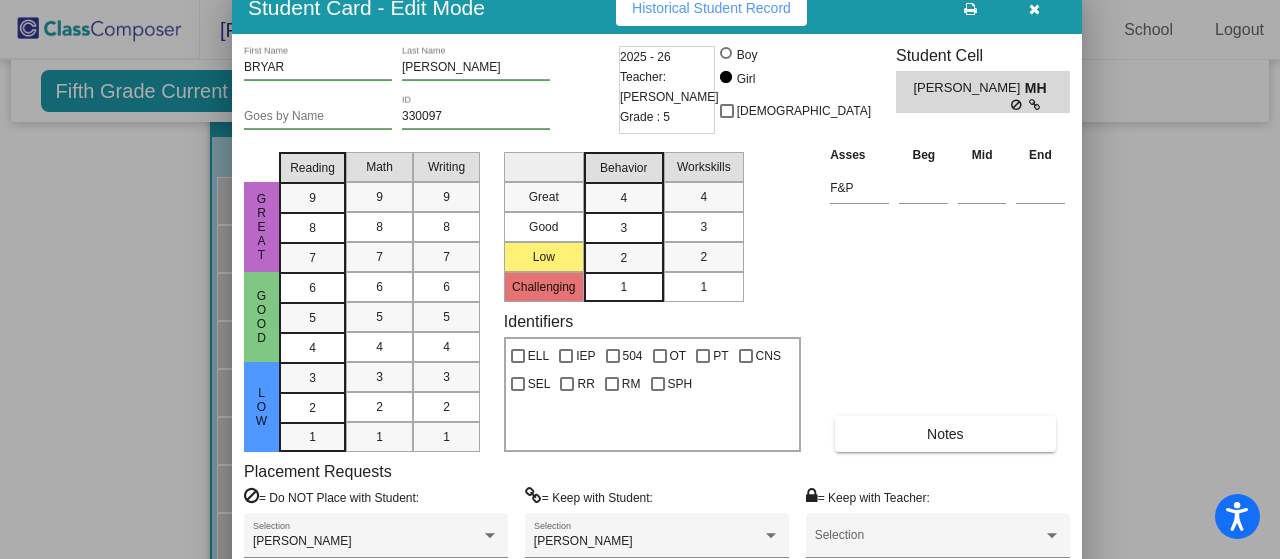 drag, startPoint x: 898, startPoint y: 33, endPoint x: 915, endPoint y: 15, distance: 24.758837 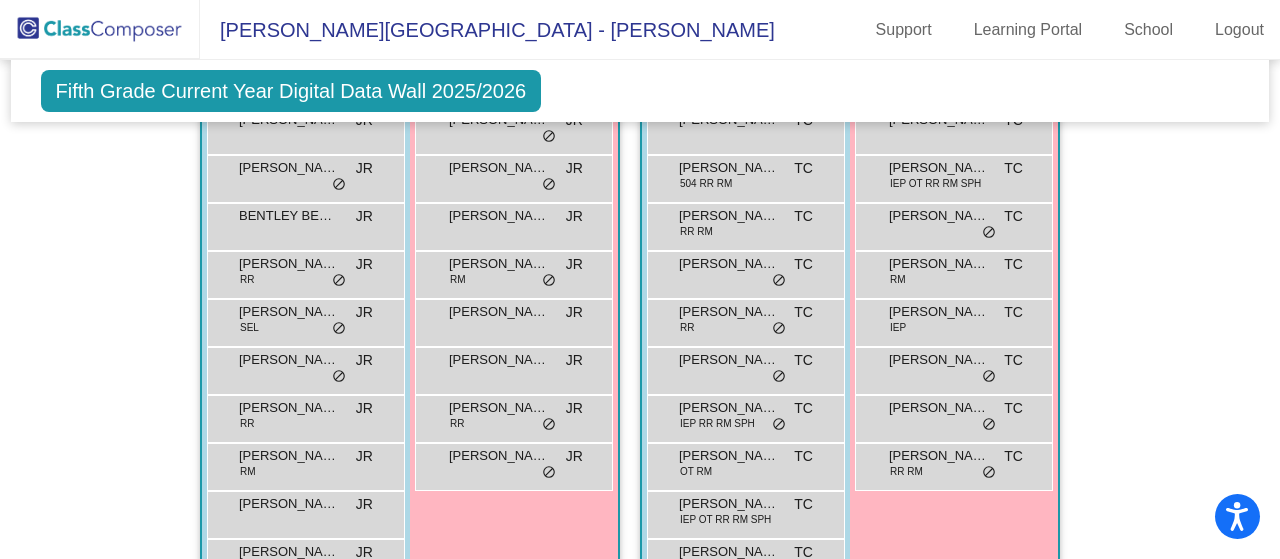 scroll, scrollTop: 1258, scrollLeft: 0, axis: vertical 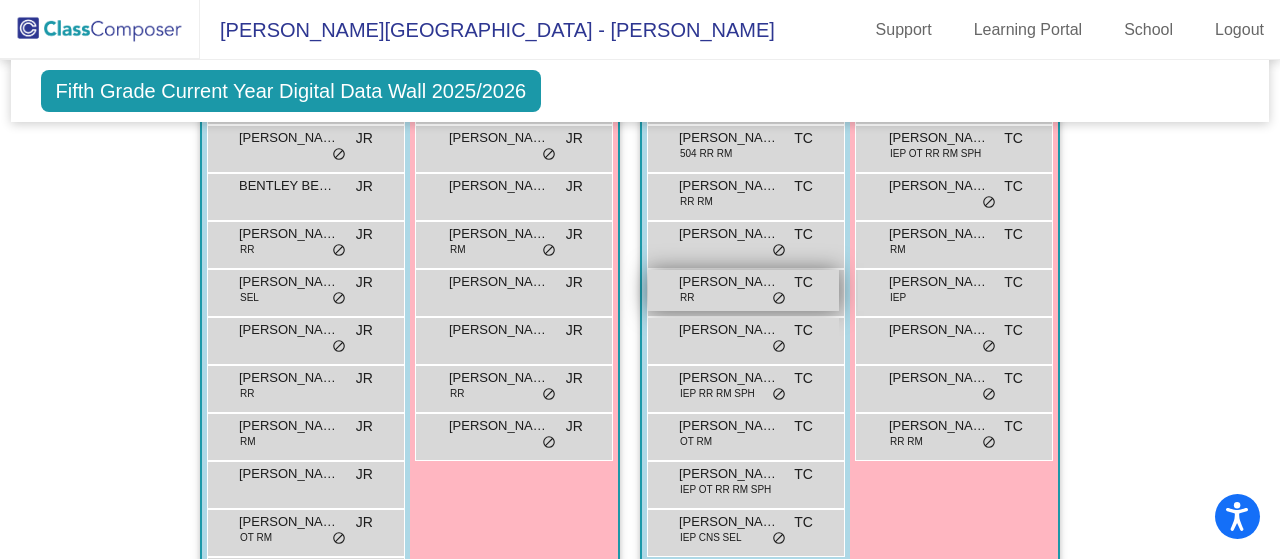 click on "EMMETT MOYSTER" at bounding box center [729, 282] 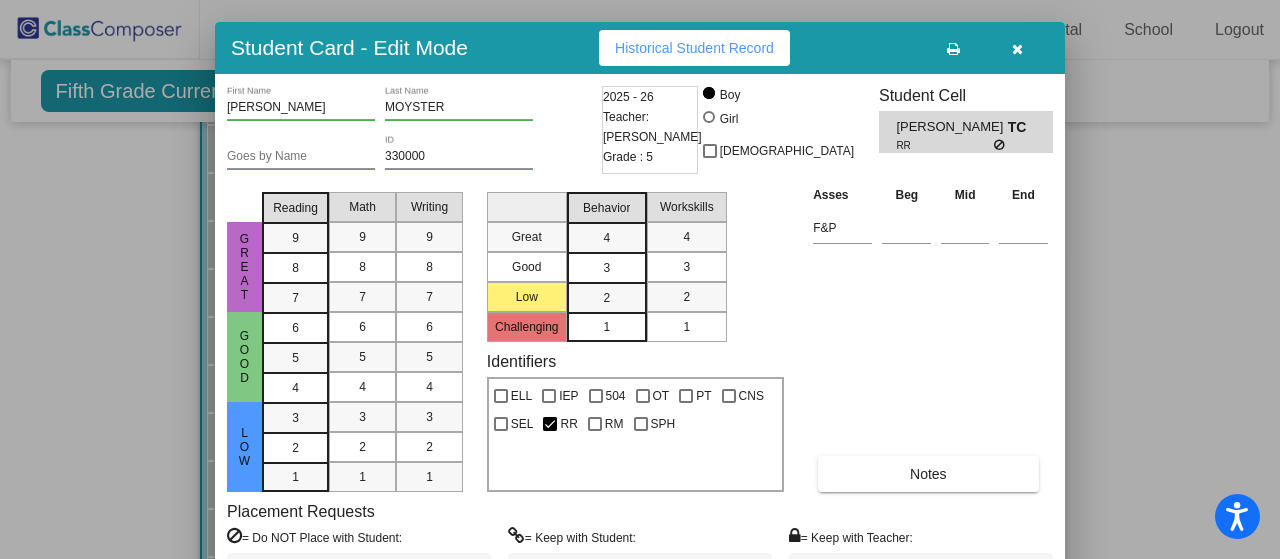 drag, startPoint x: 854, startPoint y: 21, endPoint x: 854, endPoint y: 43, distance: 22 